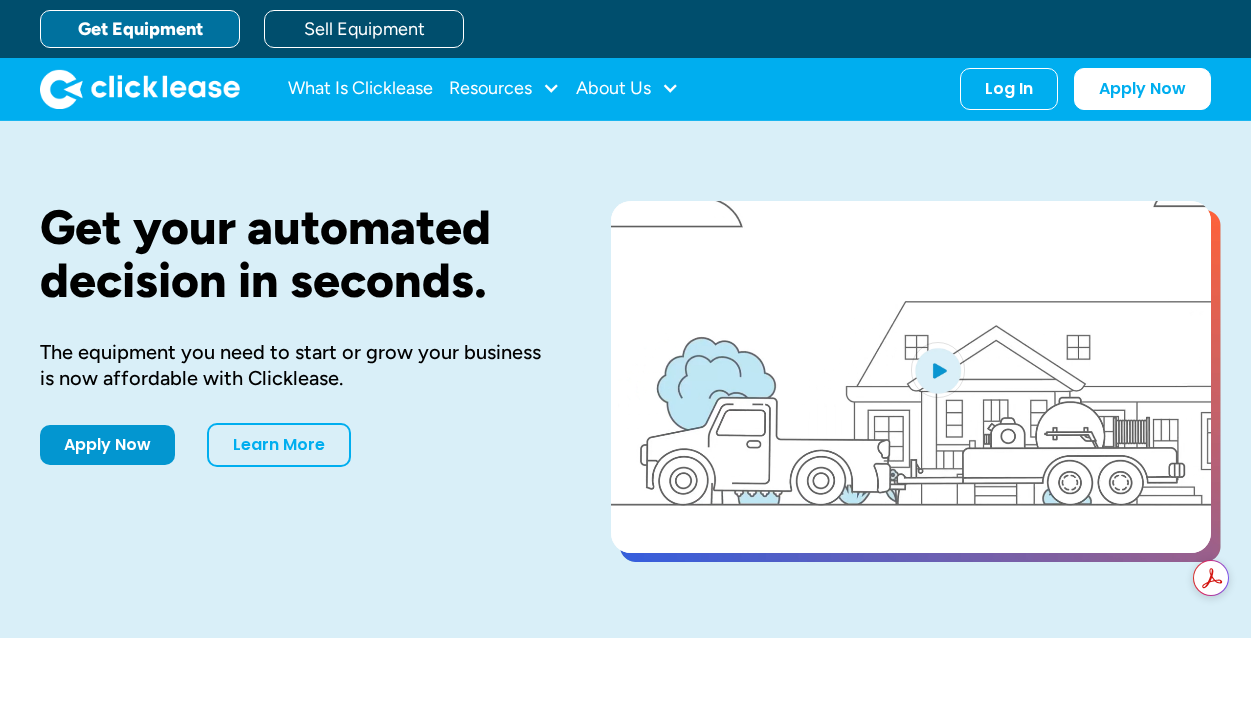 scroll, scrollTop: 0, scrollLeft: 0, axis: both 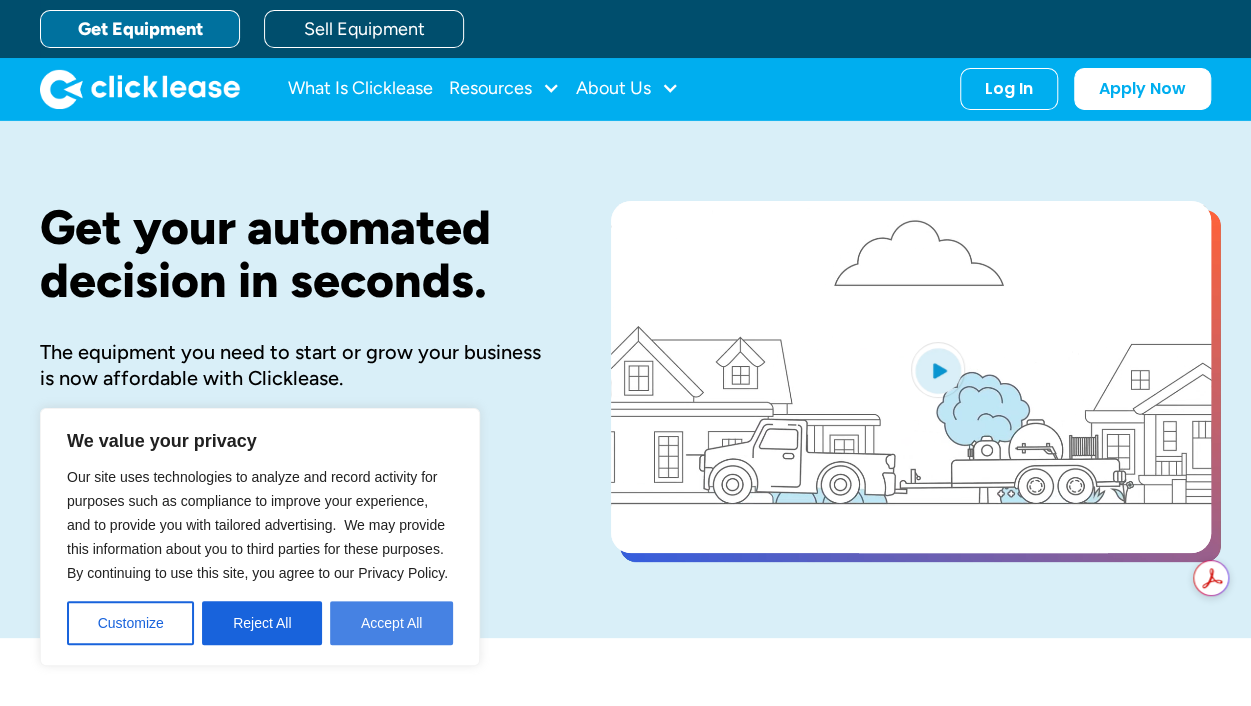 click on "Accept All" at bounding box center (391, 623) 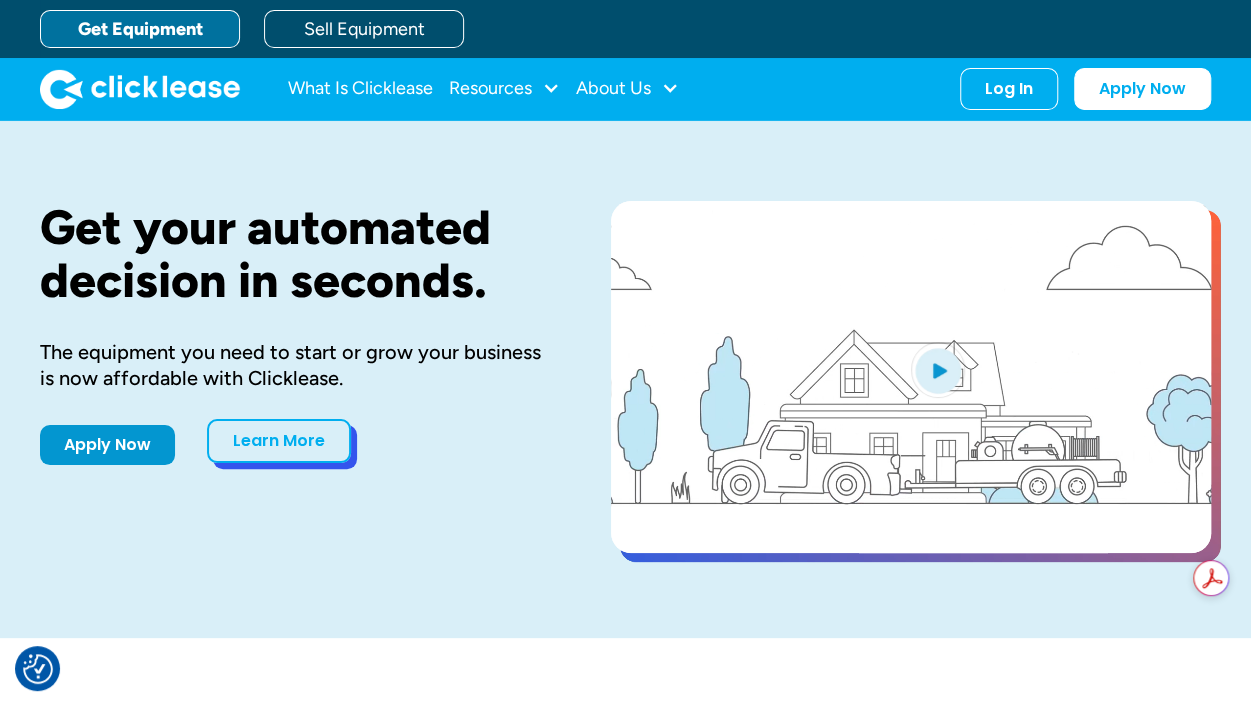 click on "Learn More" at bounding box center (279, 441) 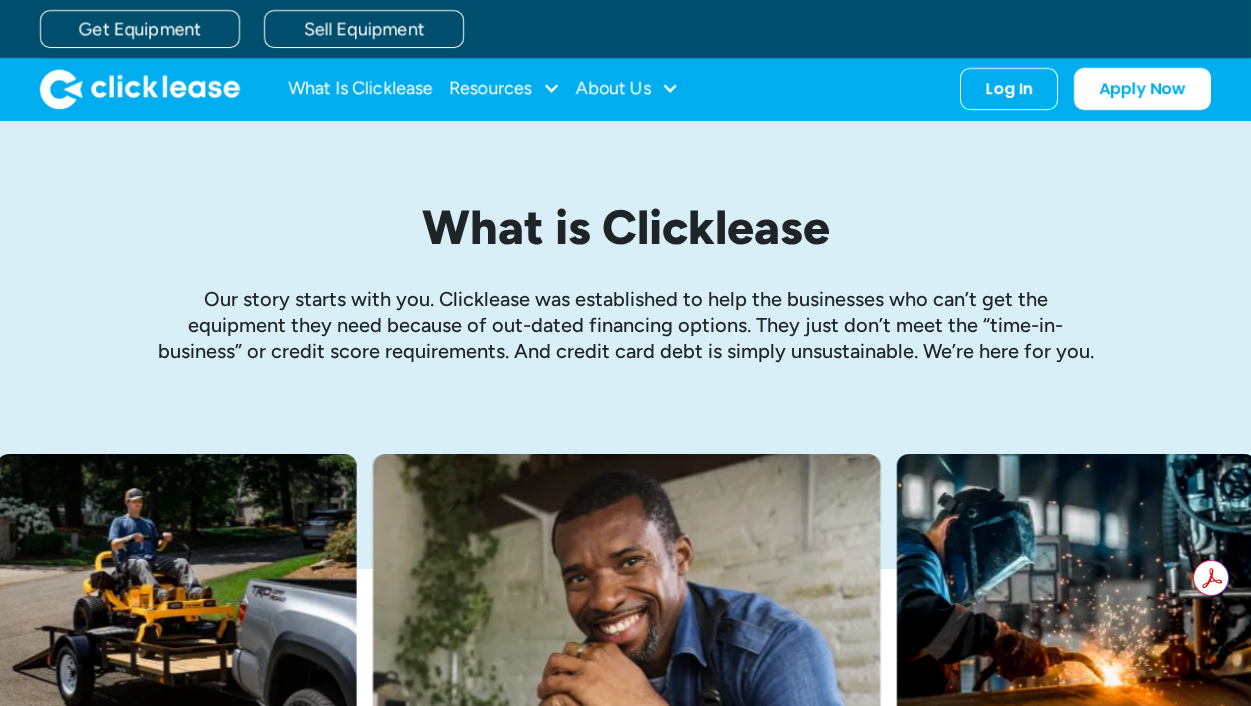scroll, scrollTop: 0, scrollLeft: 0, axis: both 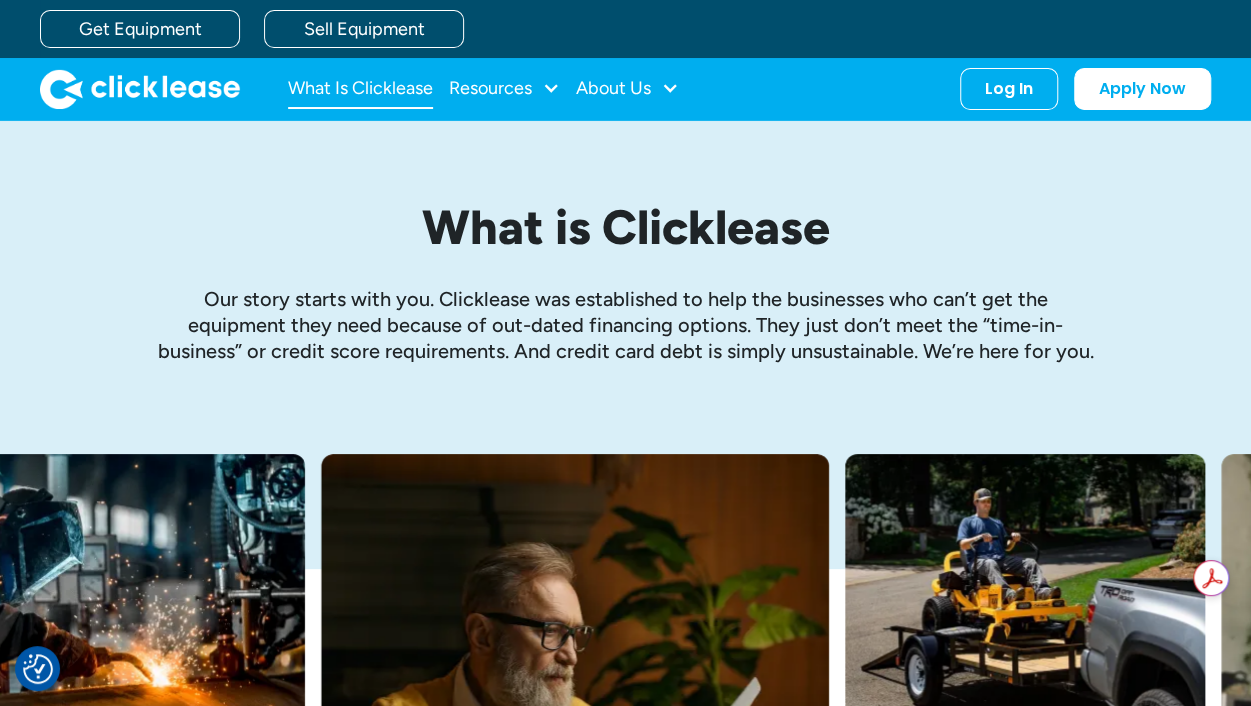 click on "What Is Clicklease" at bounding box center (360, 89) 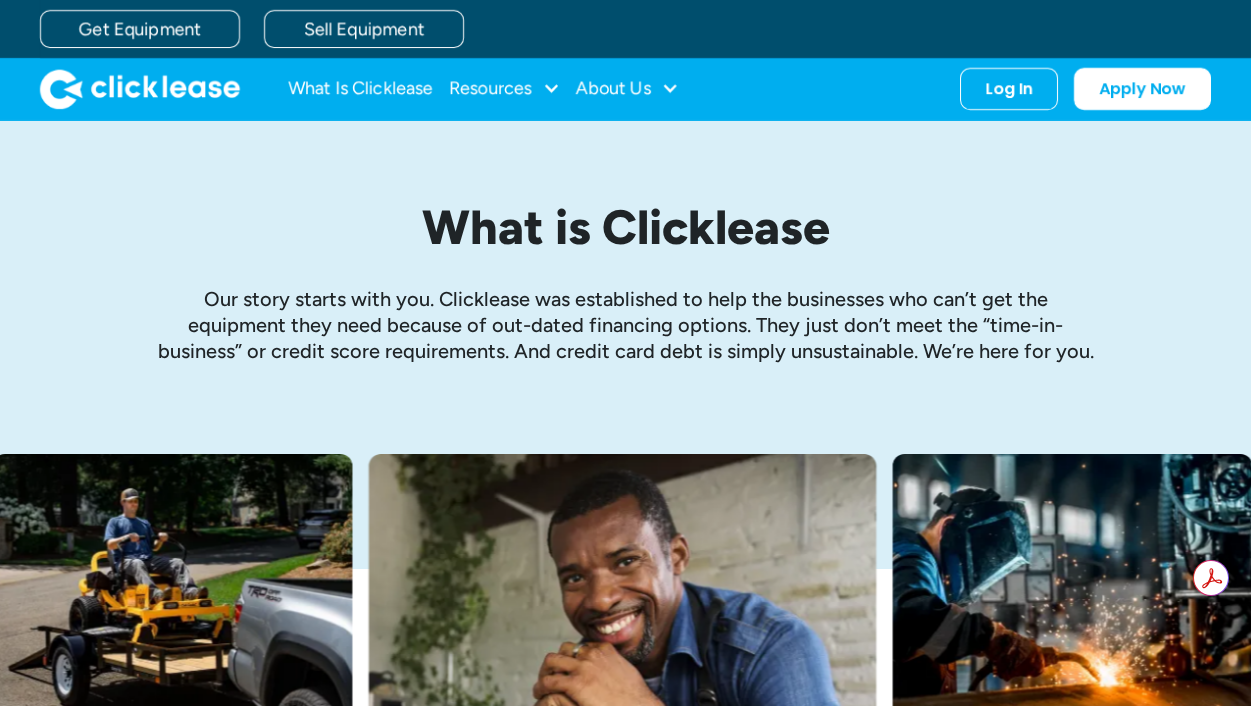 scroll, scrollTop: 0, scrollLeft: 0, axis: both 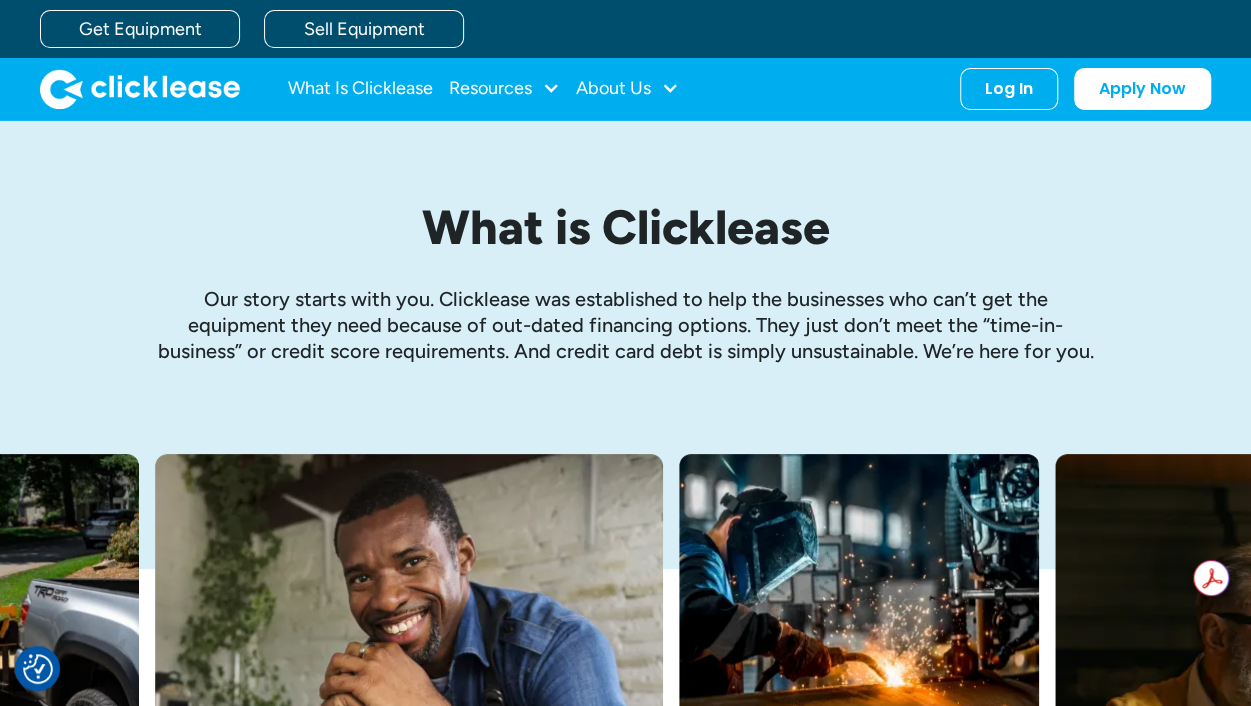 click on "What Is Clicklease" at bounding box center (360, 89) 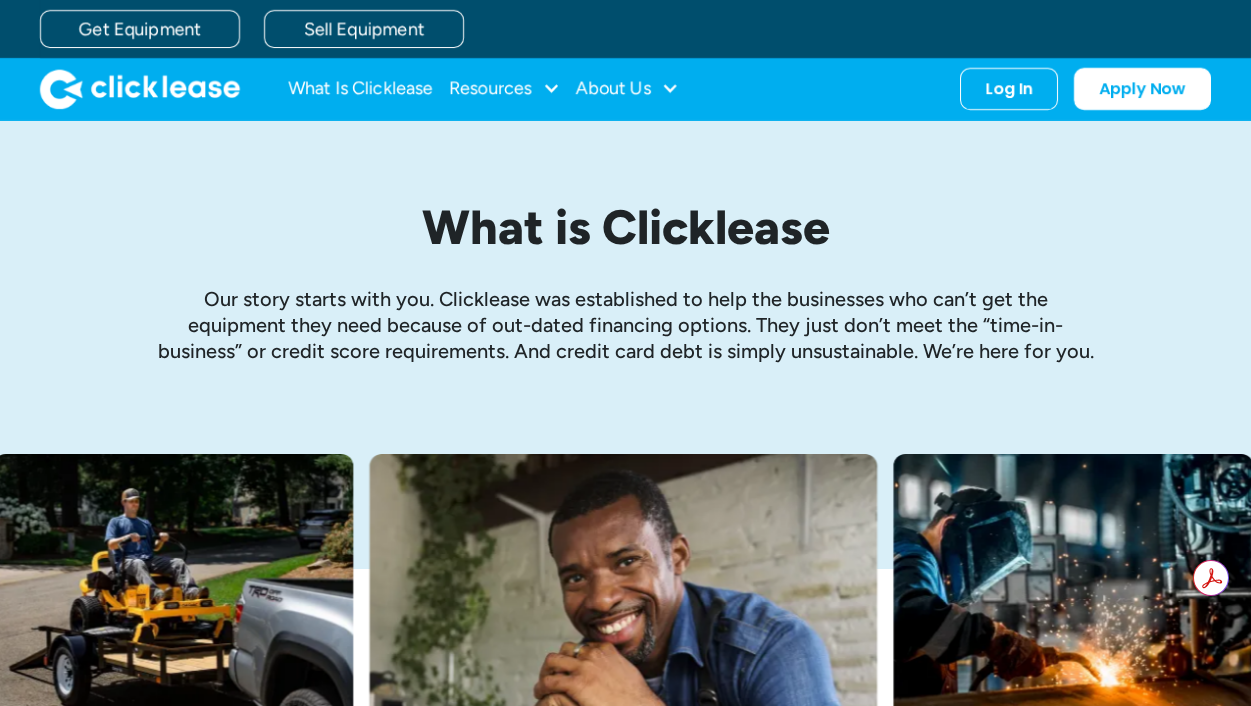 scroll, scrollTop: 0, scrollLeft: 0, axis: both 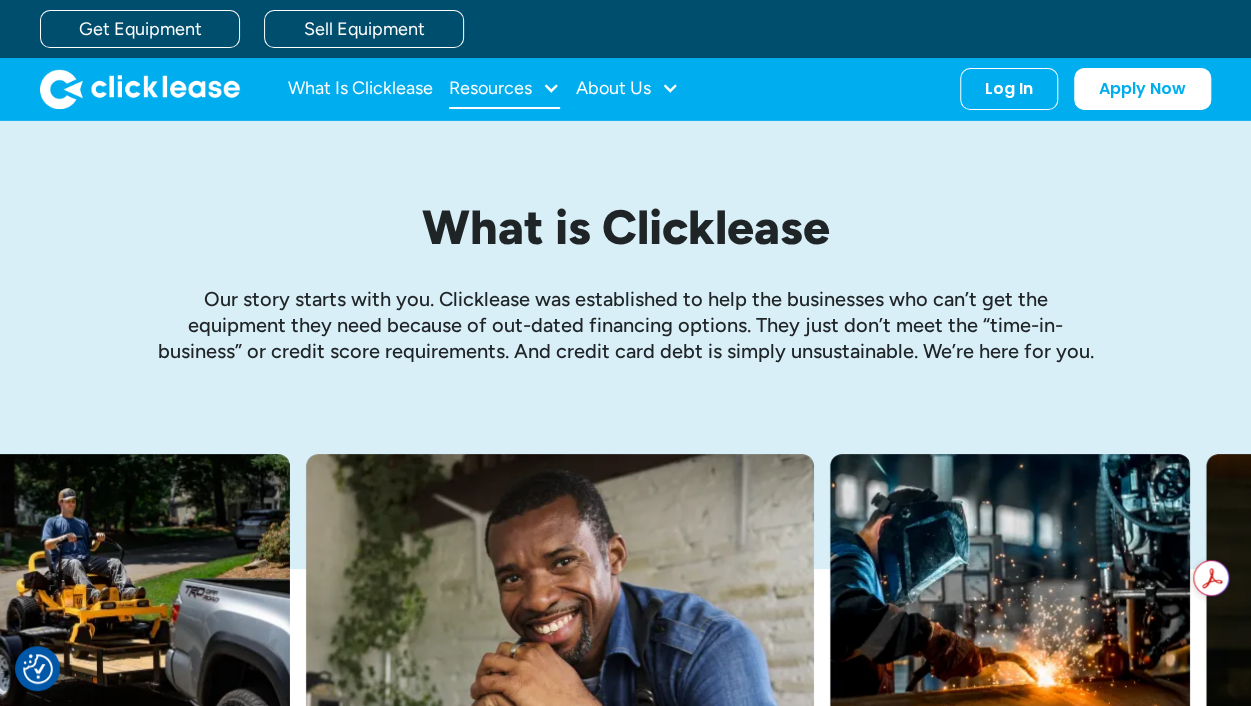 click on "Resources" at bounding box center [490, 88] 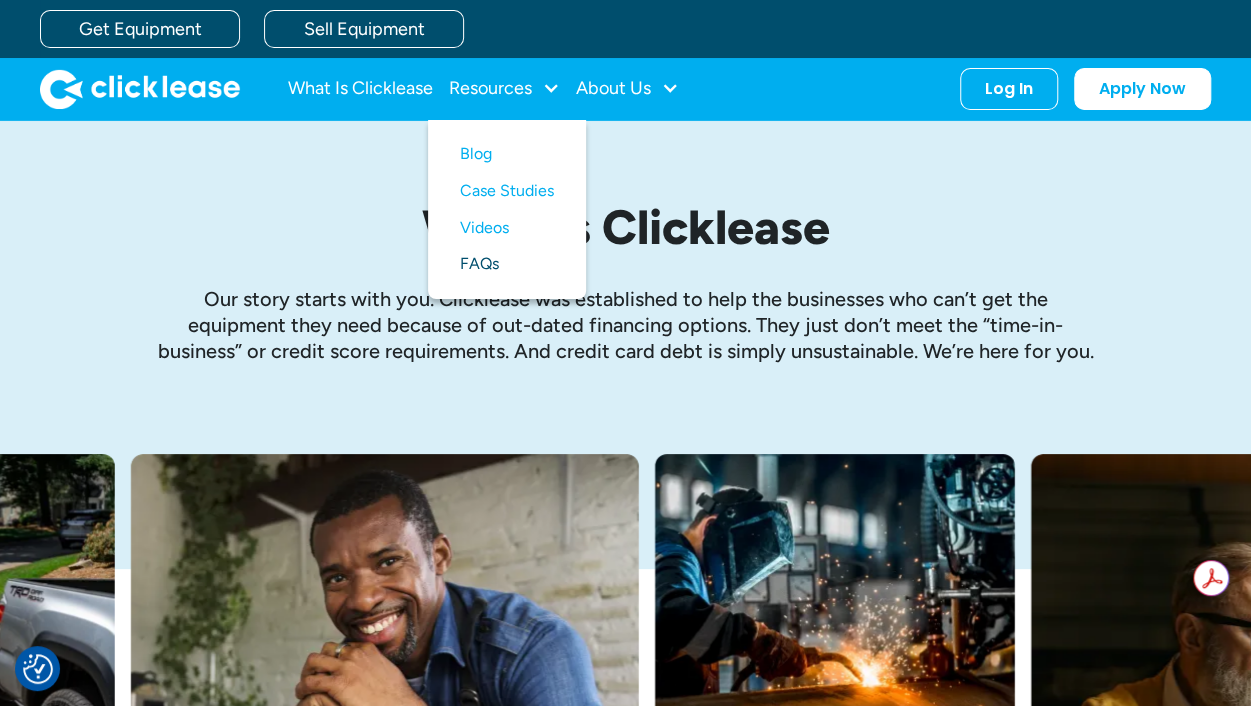click on "FAQs" at bounding box center (507, 264) 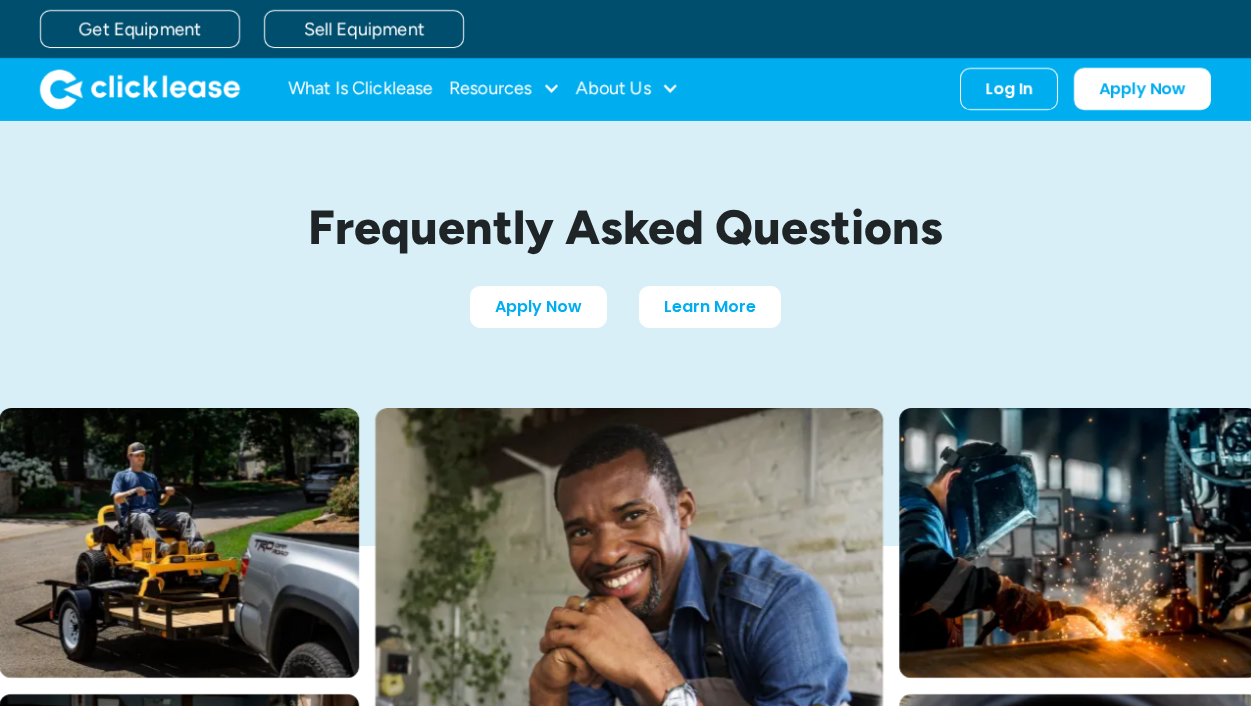 scroll, scrollTop: 0, scrollLeft: 0, axis: both 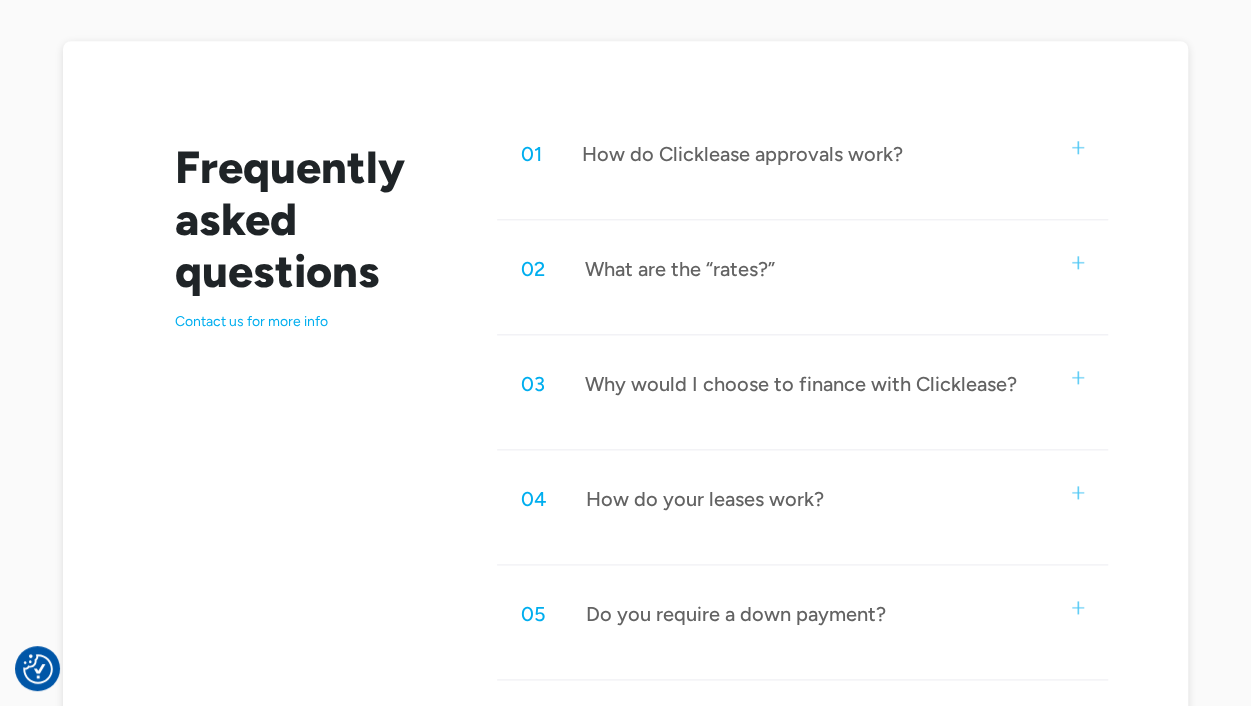 click at bounding box center [1078, 262] 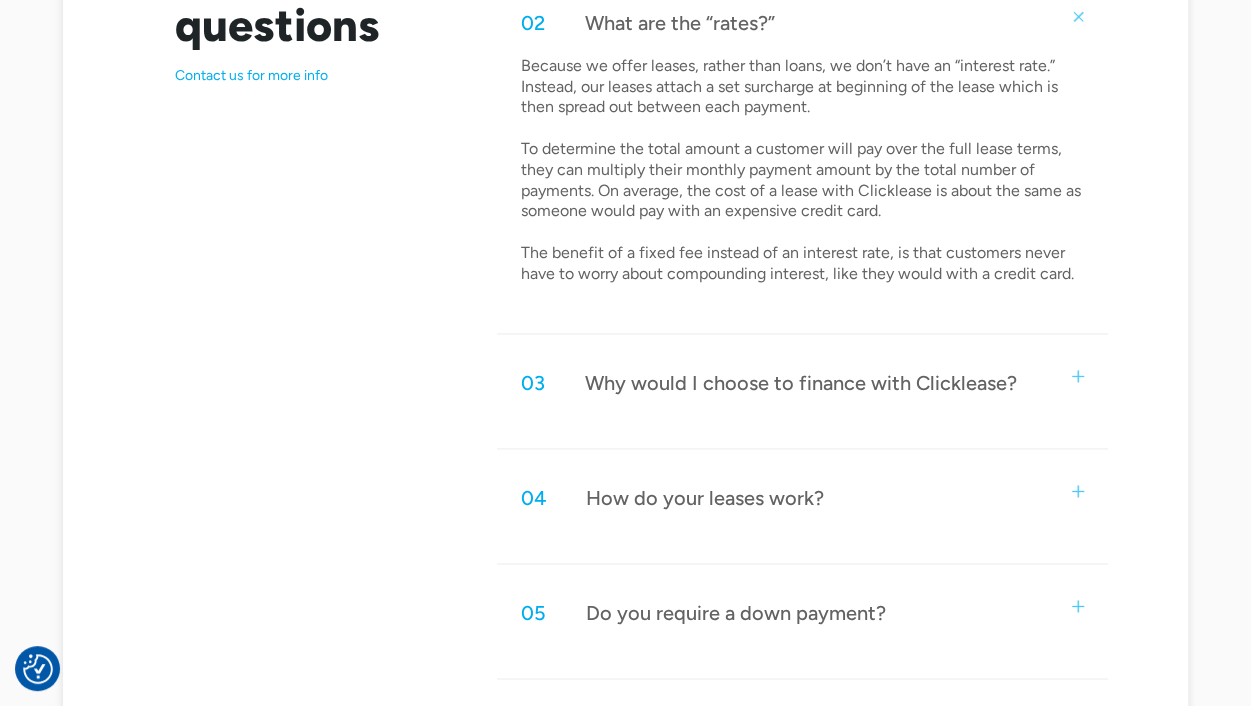 scroll, scrollTop: 1247, scrollLeft: 0, axis: vertical 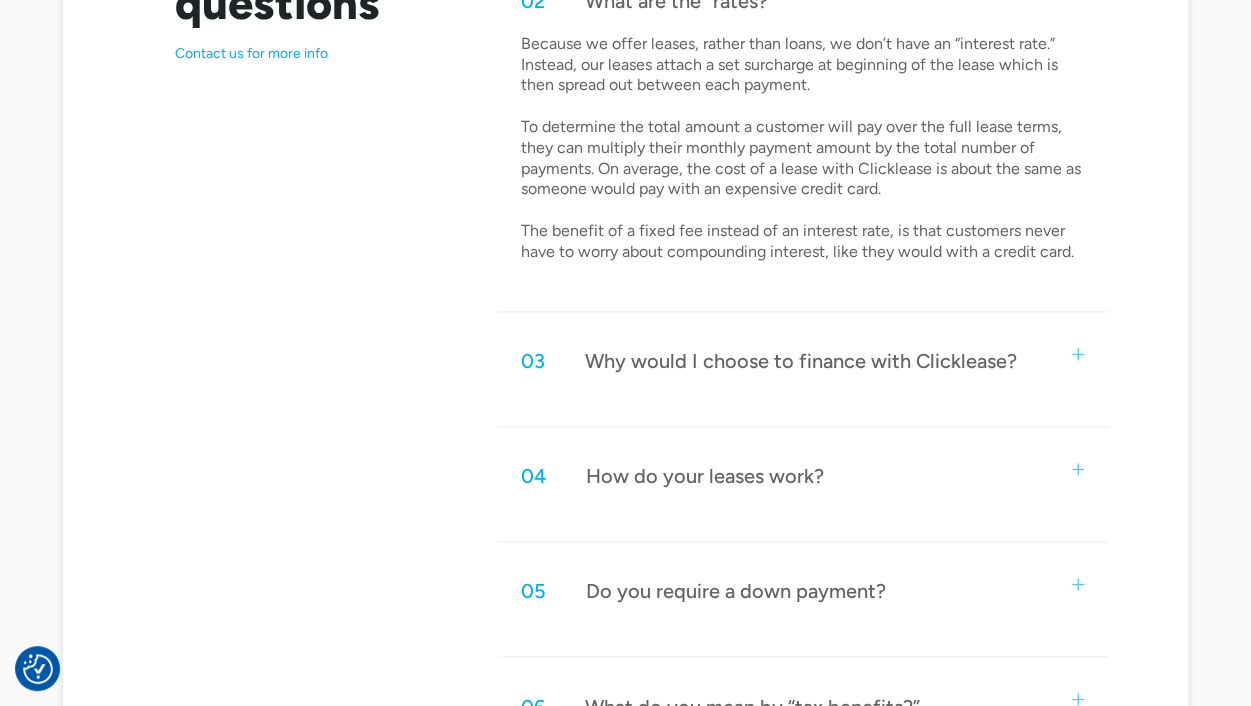 click at bounding box center (1078, 354) 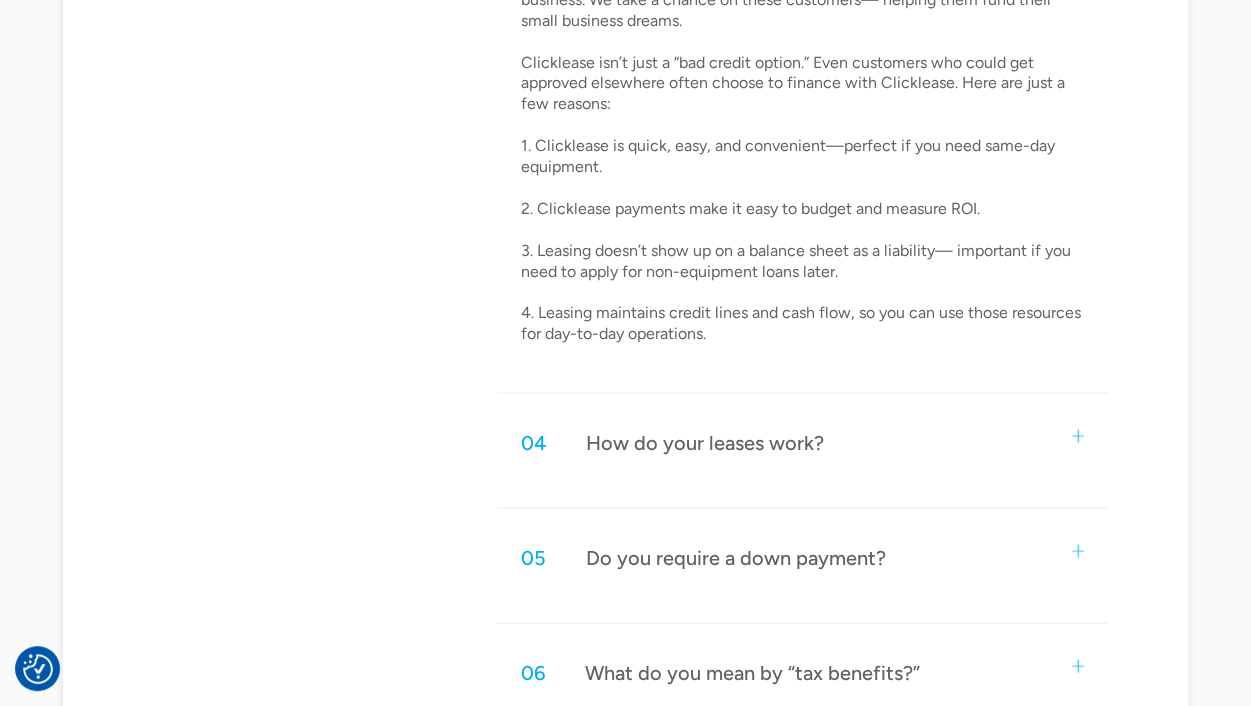 scroll, scrollTop: 1701, scrollLeft: 0, axis: vertical 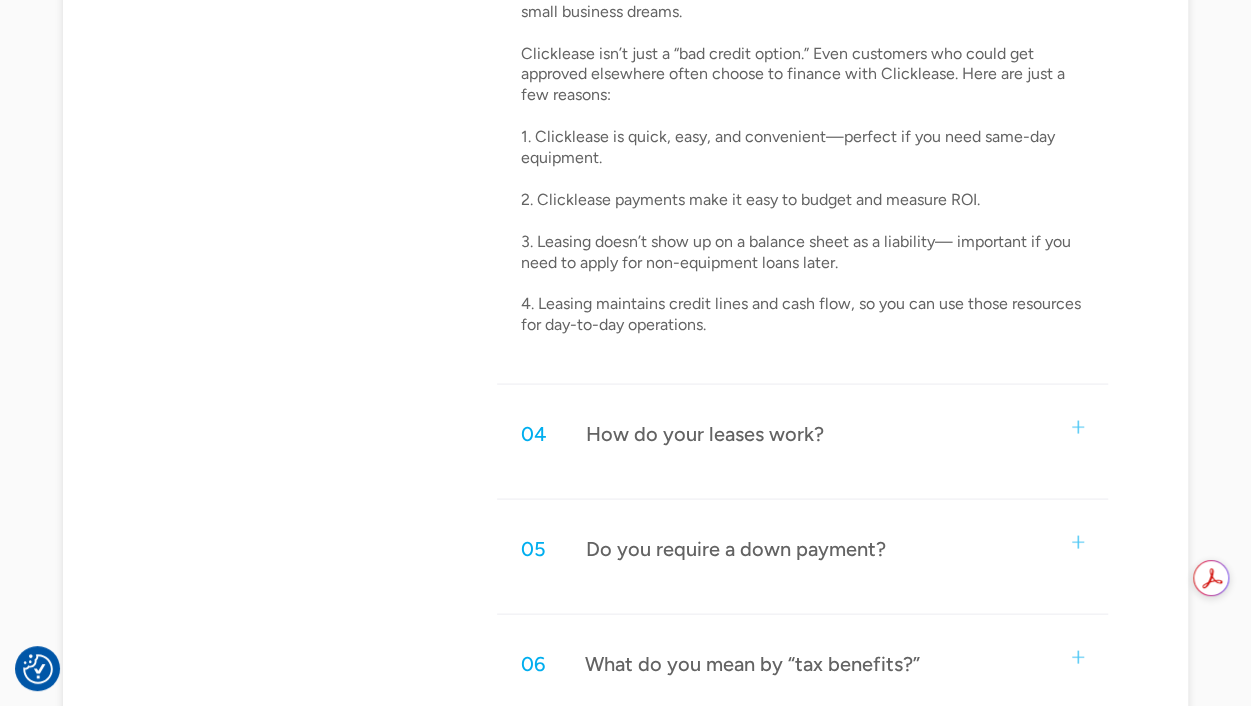 click at bounding box center (1078, 426) 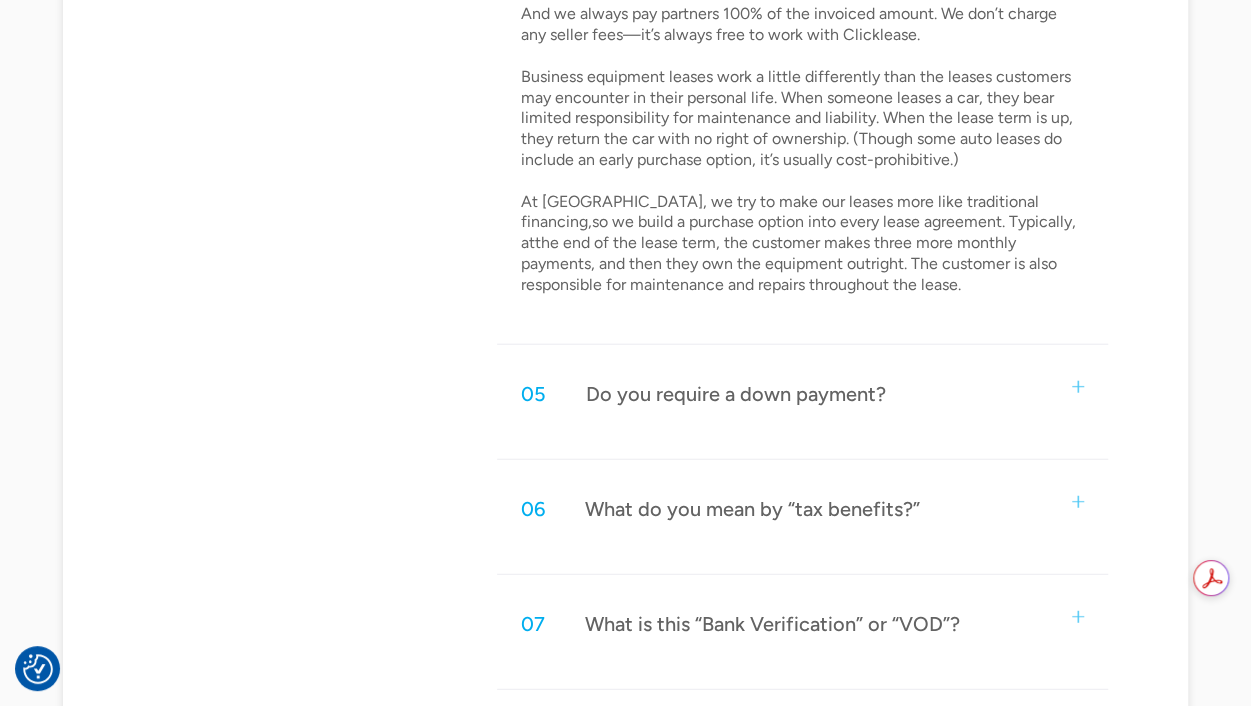 scroll, scrollTop: 2295, scrollLeft: 0, axis: vertical 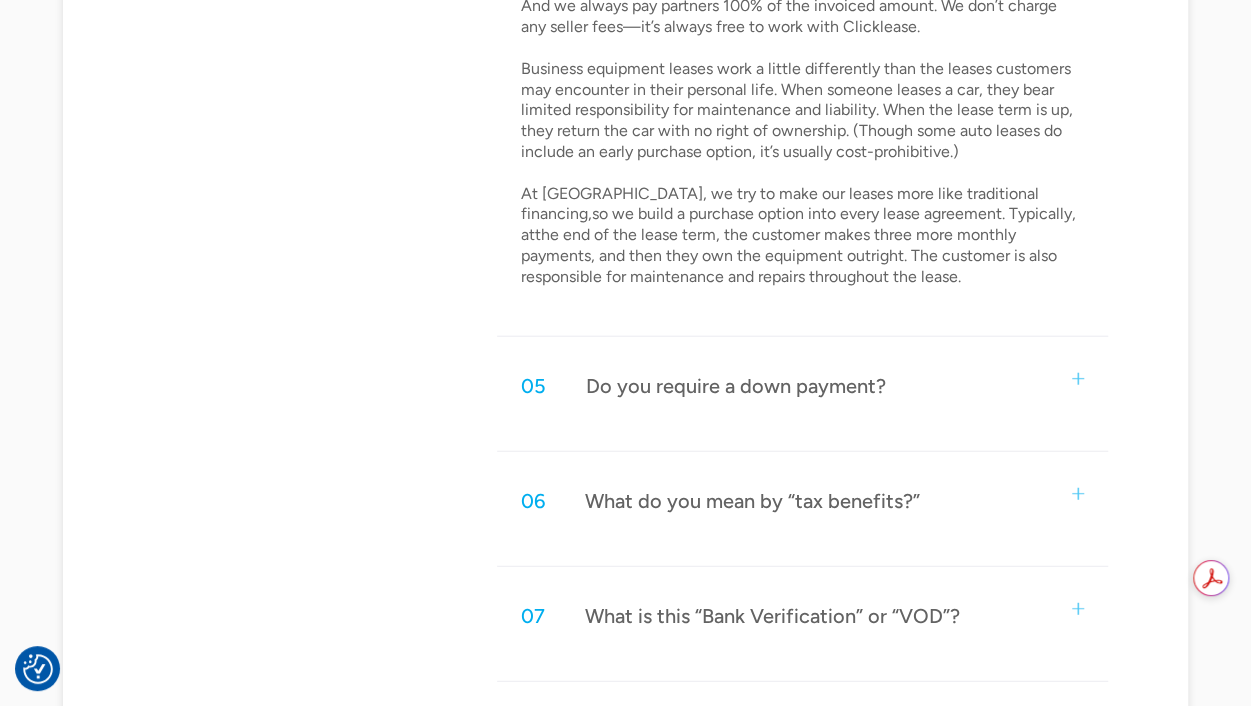 click at bounding box center [1078, 379] 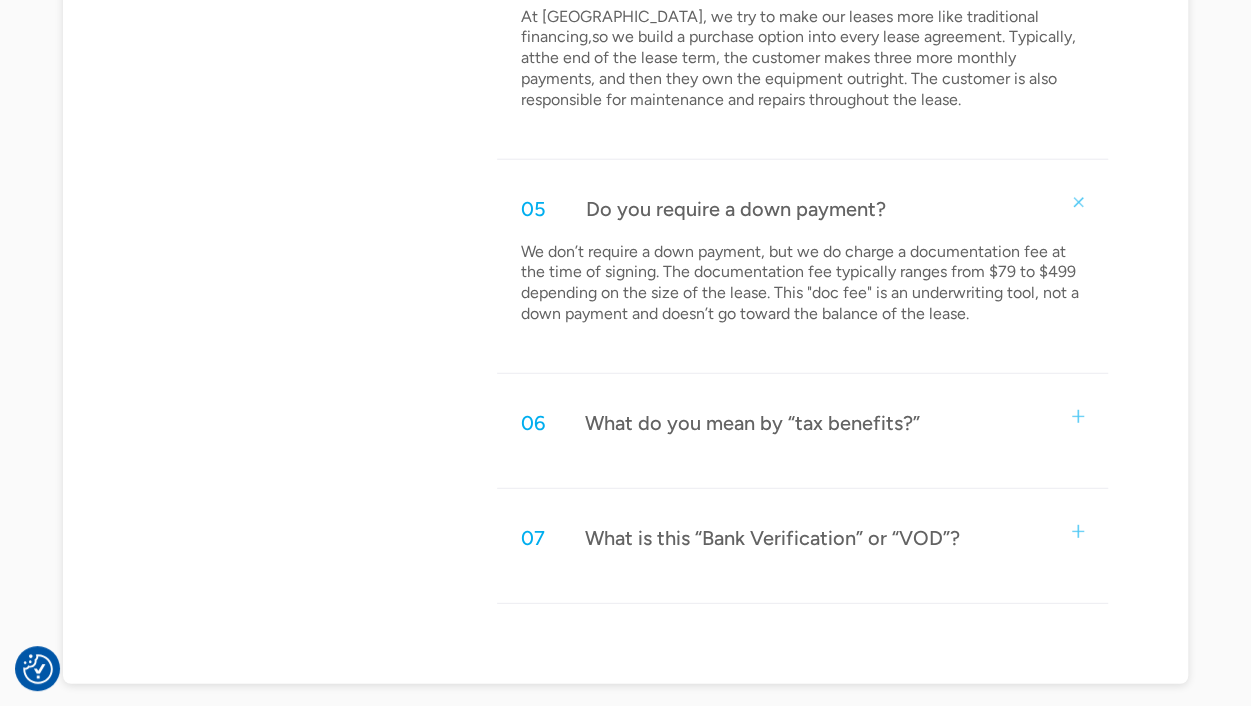 scroll, scrollTop: 2480, scrollLeft: 0, axis: vertical 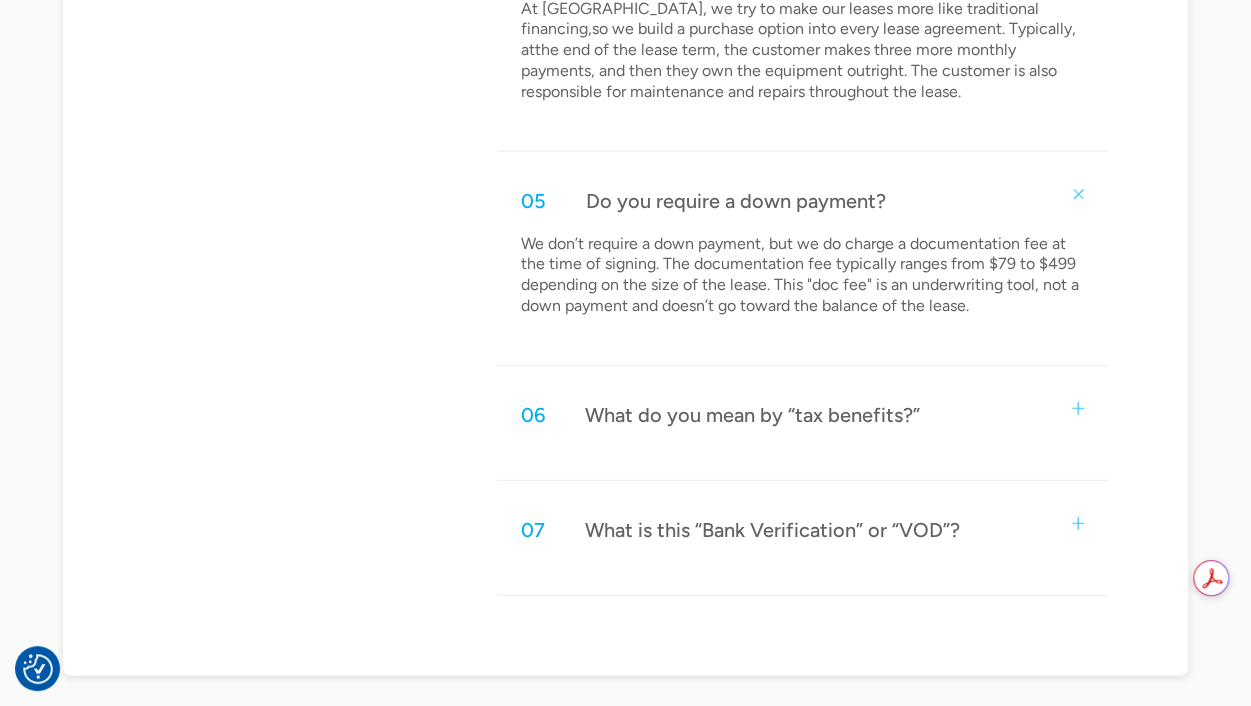 click on "07 What is this “Bank Verification” or “VOD”?" at bounding box center (803, 530) 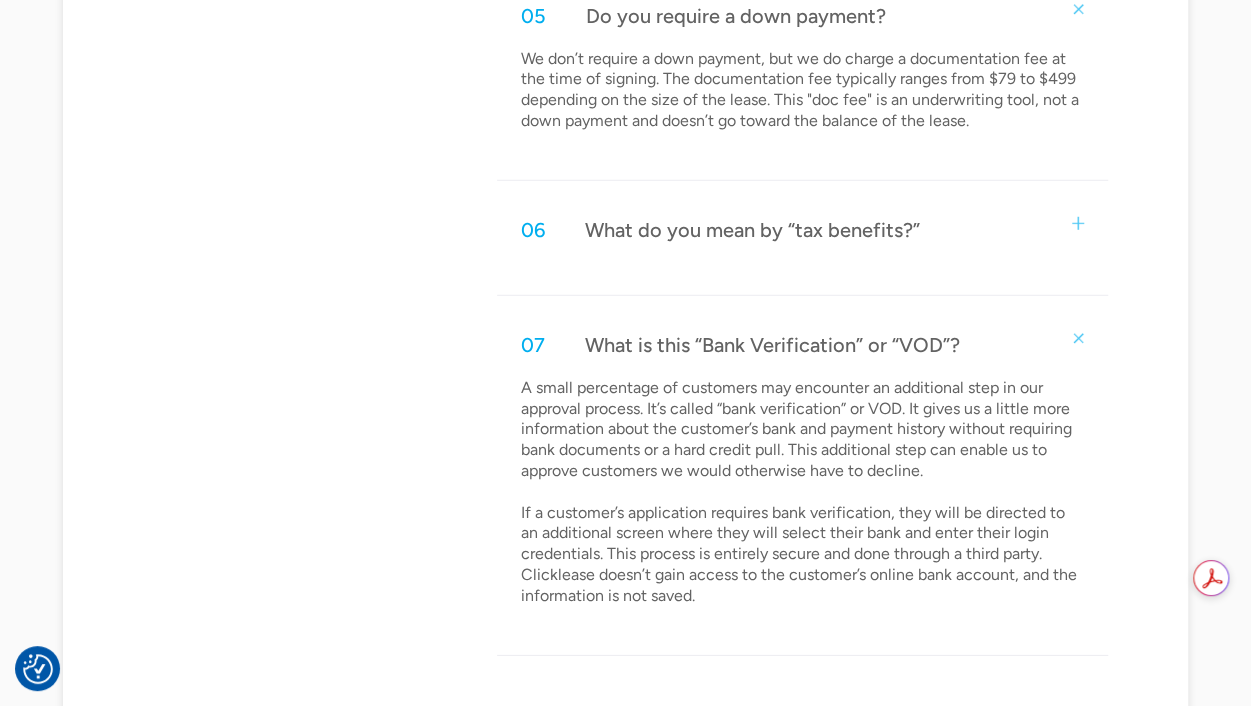scroll, scrollTop: 2666, scrollLeft: 0, axis: vertical 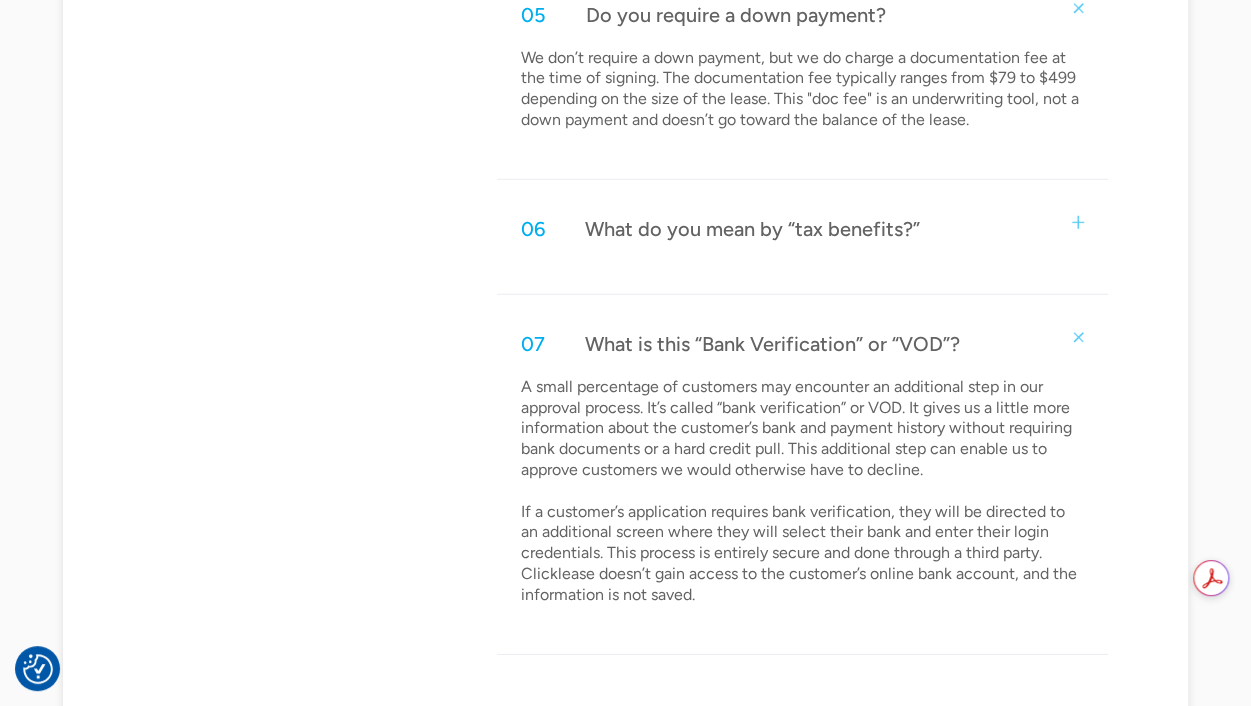 click at bounding box center (1078, 222) 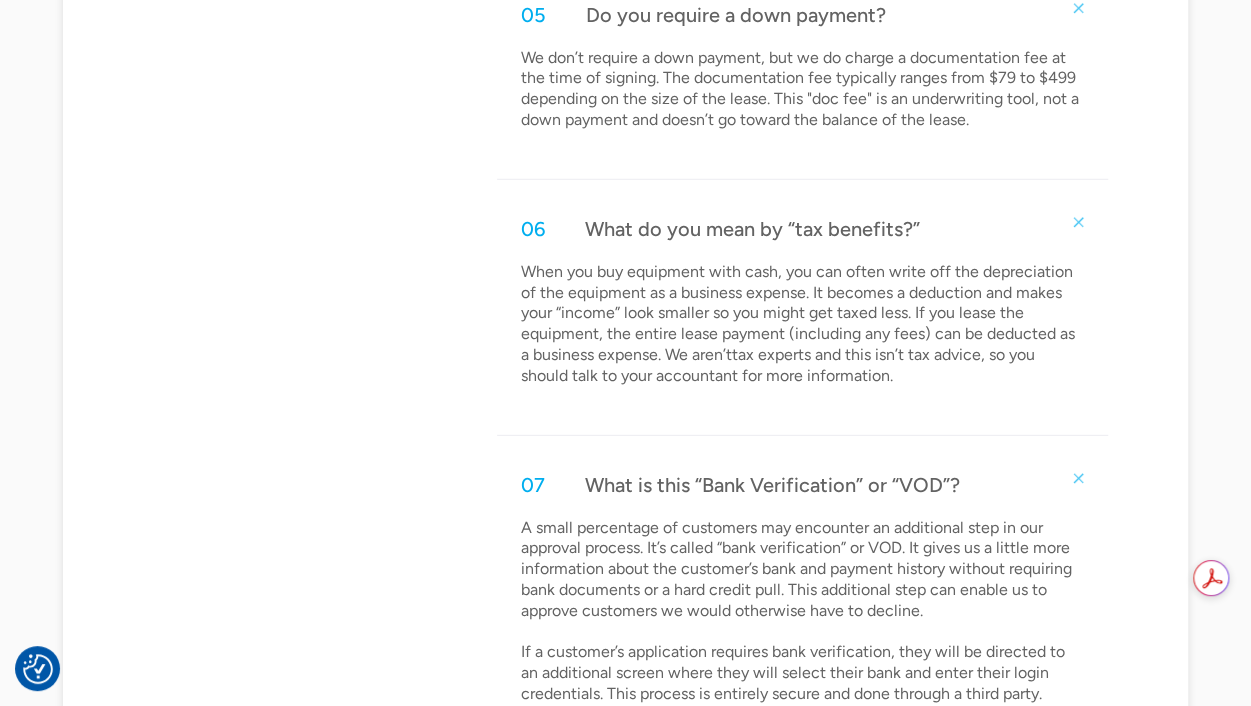click at bounding box center [1078, 222] 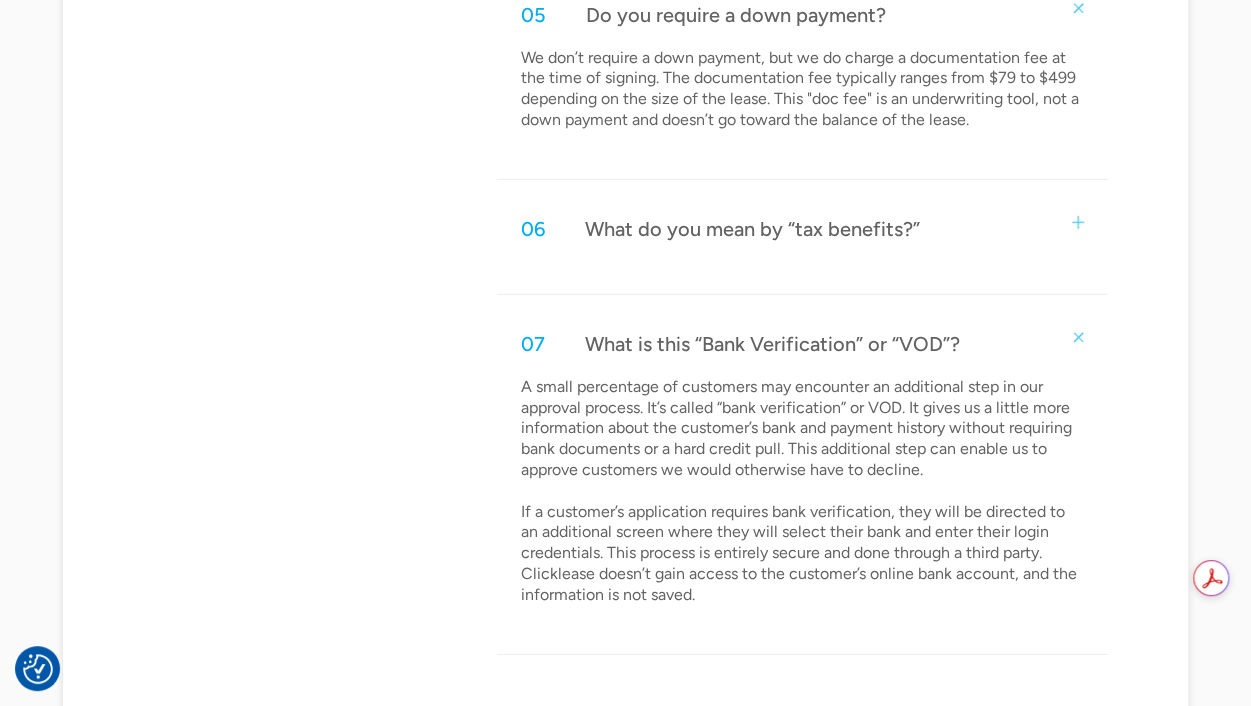click on "07 What is this “Bank Verification” or “VOD”?" at bounding box center [803, 344] 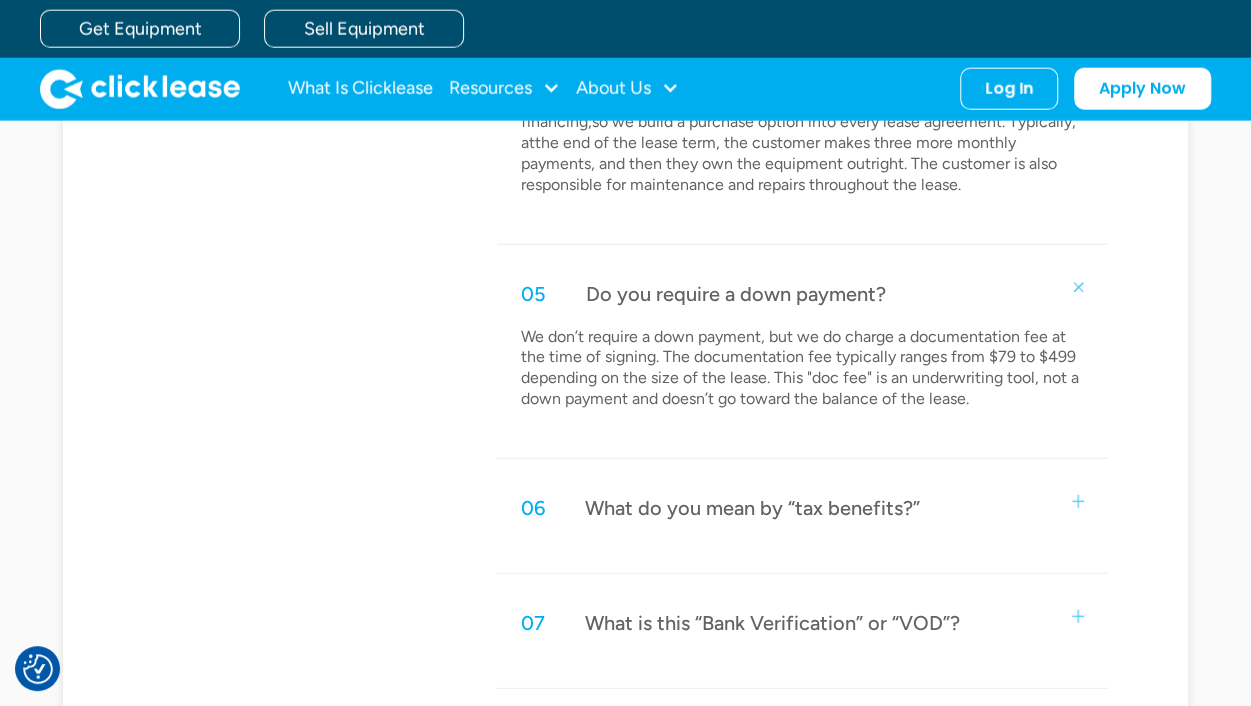 scroll, scrollTop: 2371, scrollLeft: 0, axis: vertical 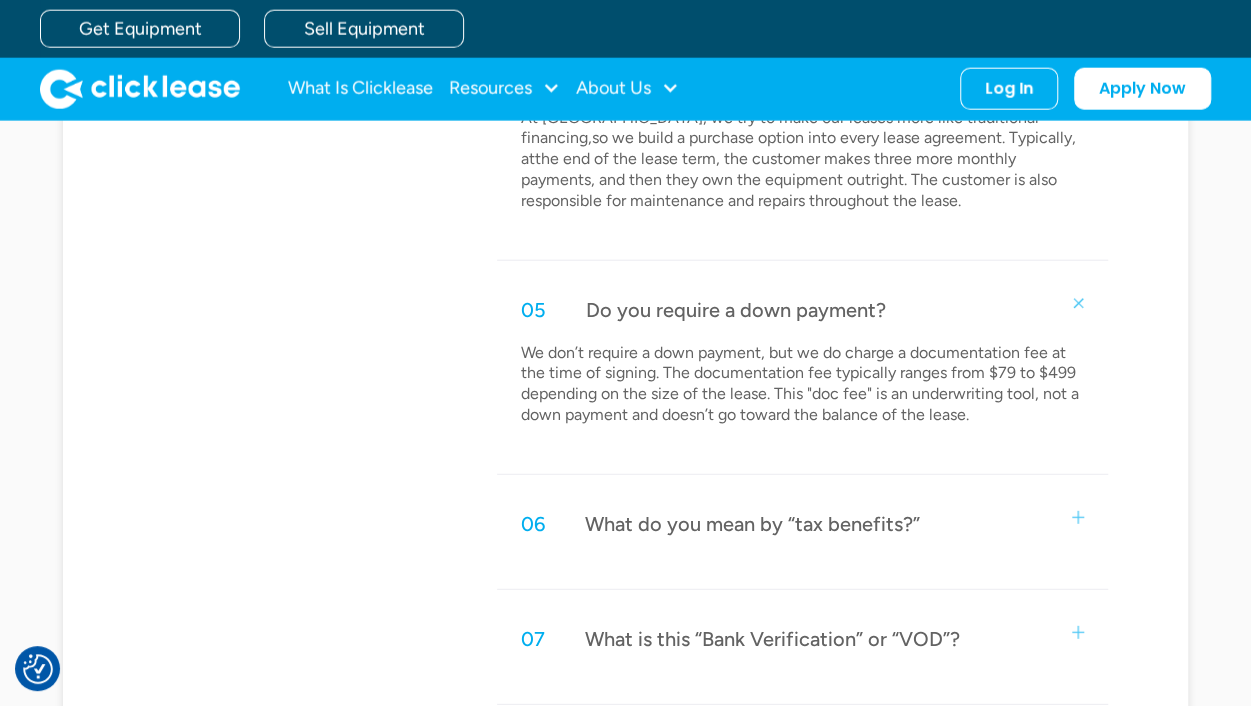 click at bounding box center (1078, 303) 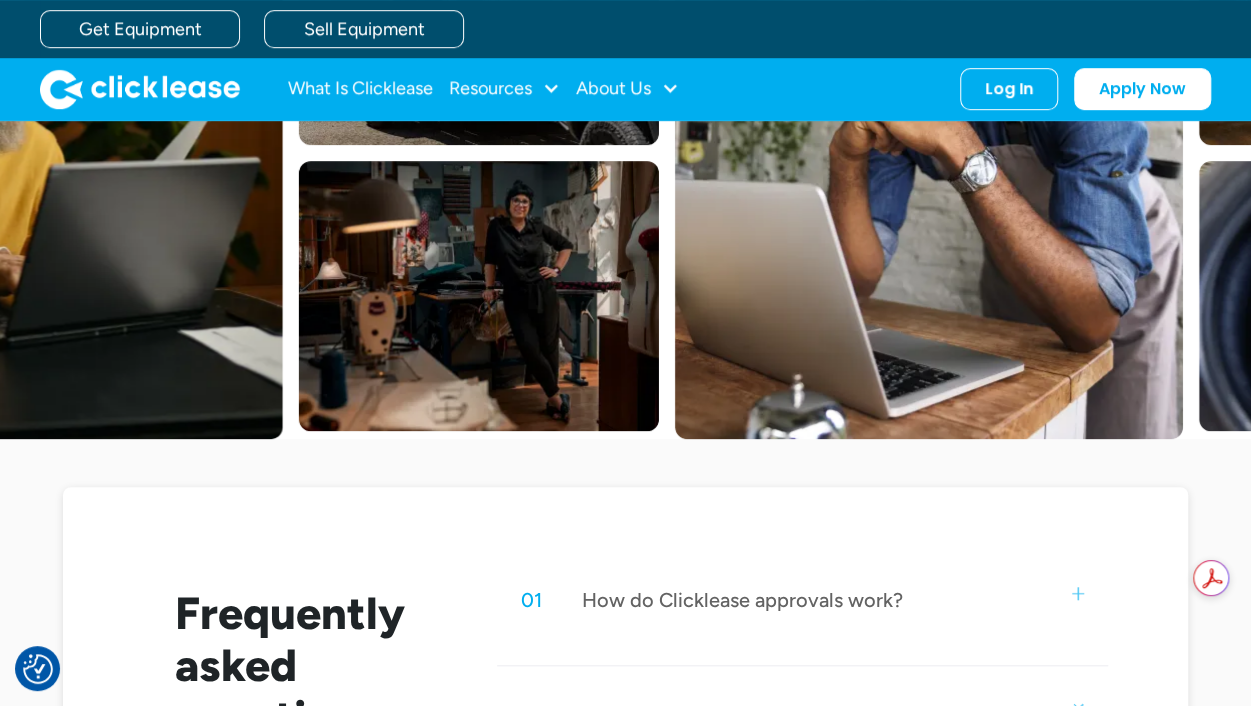 scroll, scrollTop: 0, scrollLeft: 0, axis: both 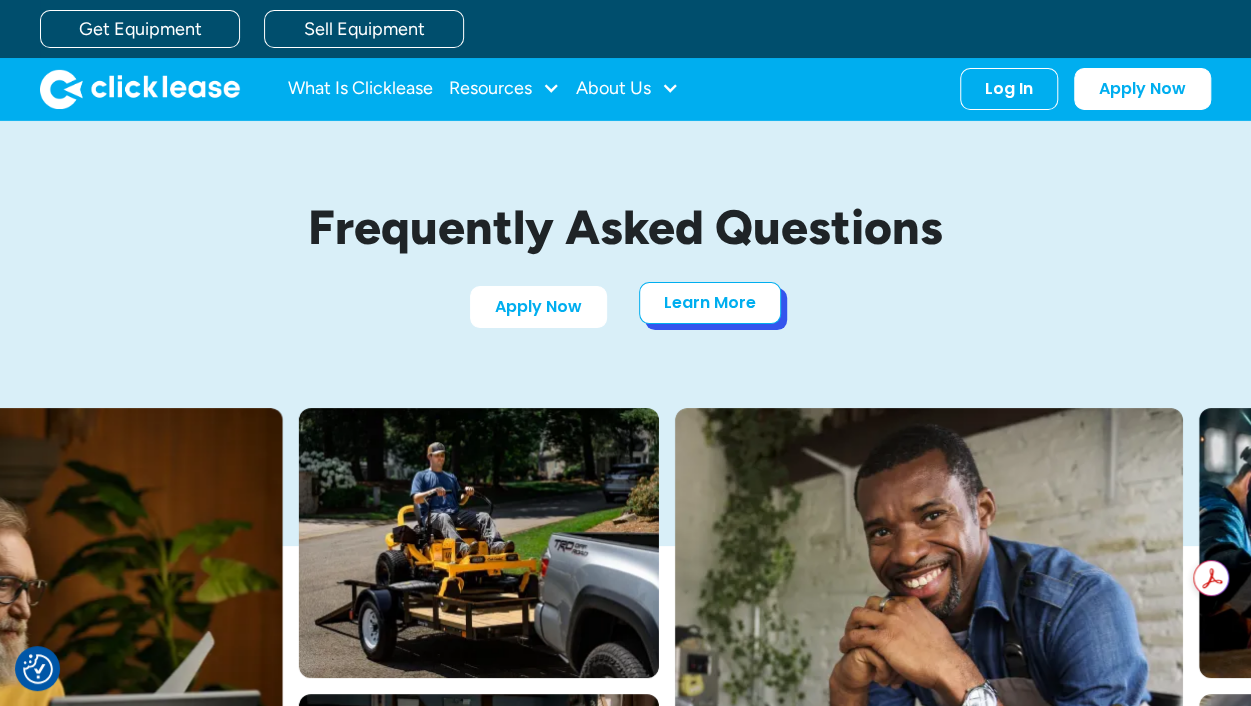click on "Learn More" at bounding box center (710, 303) 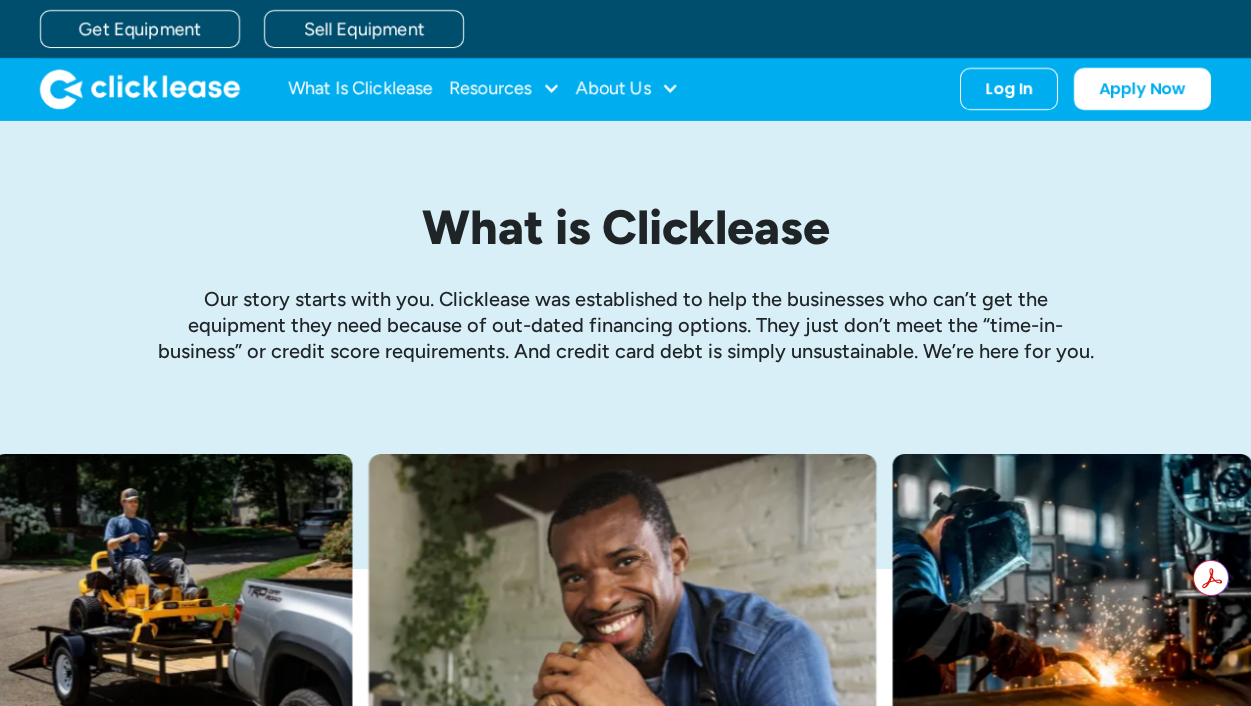 scroll, scrollTop: 0, scrollLeft: 0, axis: both 